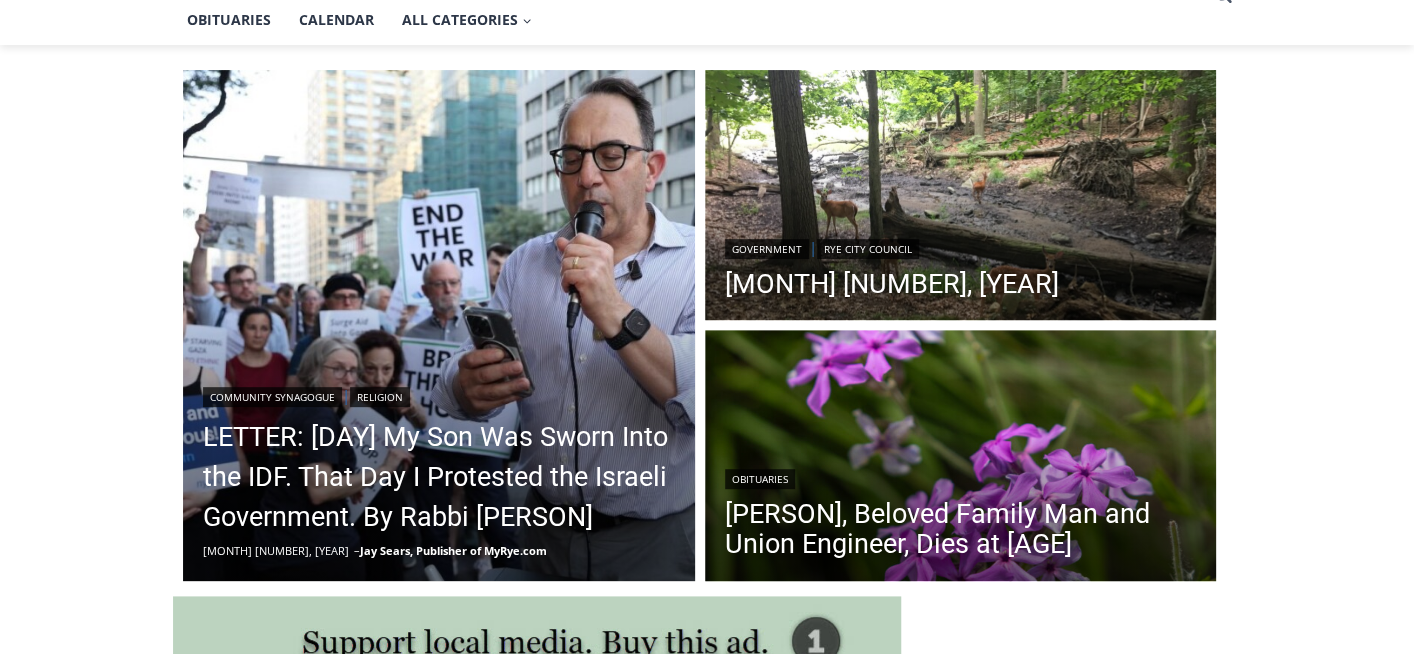 scroll, scrollTop: 231, scrollLeft: 0, axis: vertical 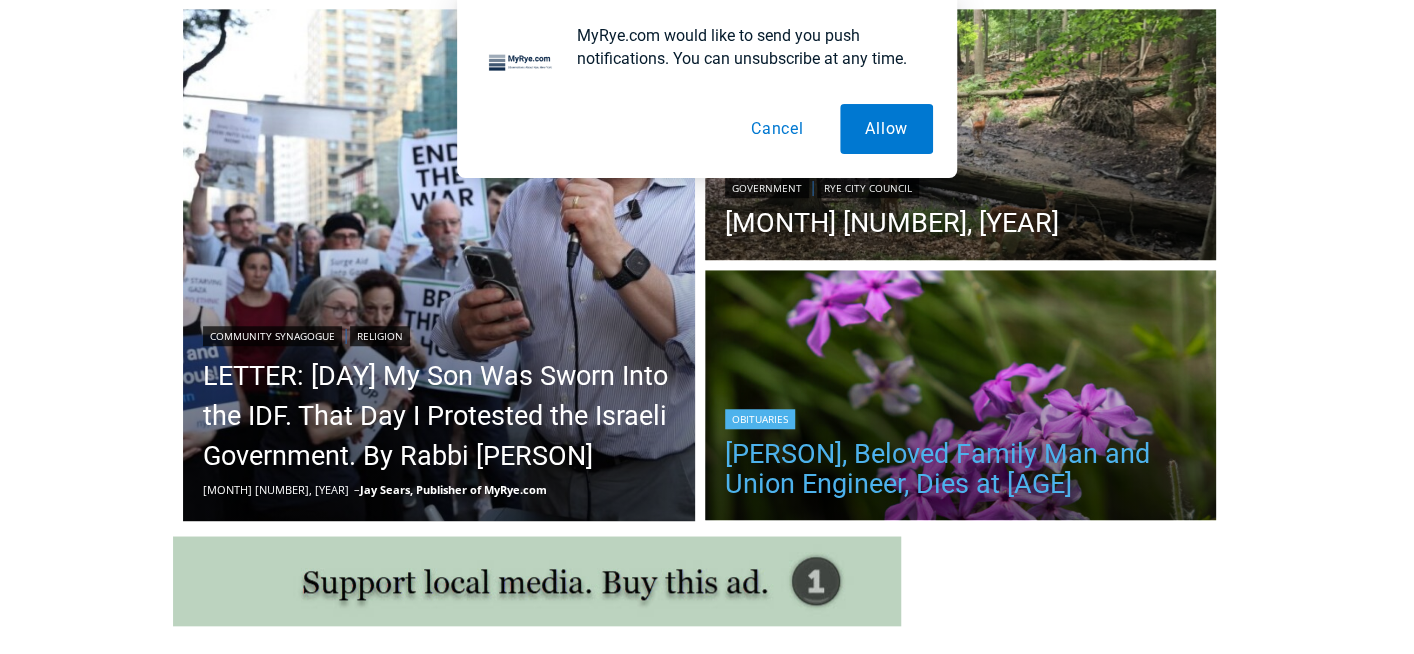 click on "[FIRST] [LAST] Sr., Beloved Family Man and Union Engineer, Dies at [AGE]" at bounding box center (961, 469) 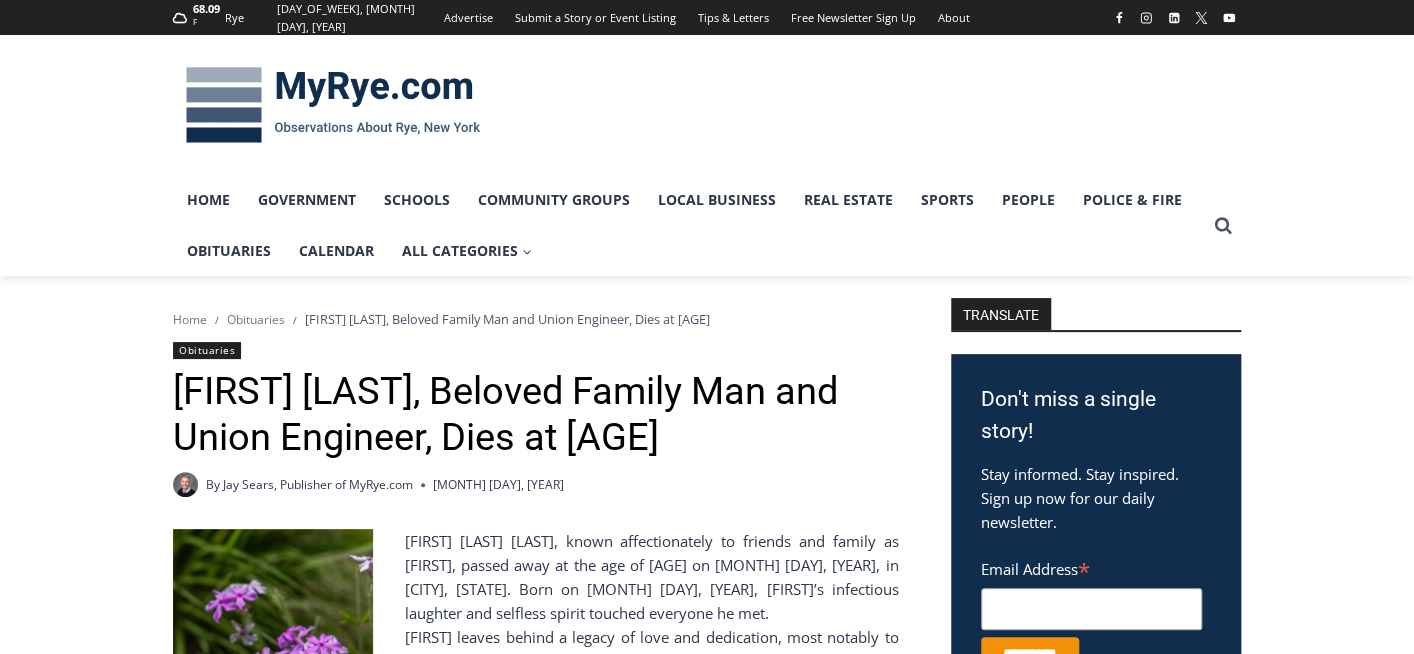 scroll, scrollTop: 10, scrollLeft: 0, axis: vertical 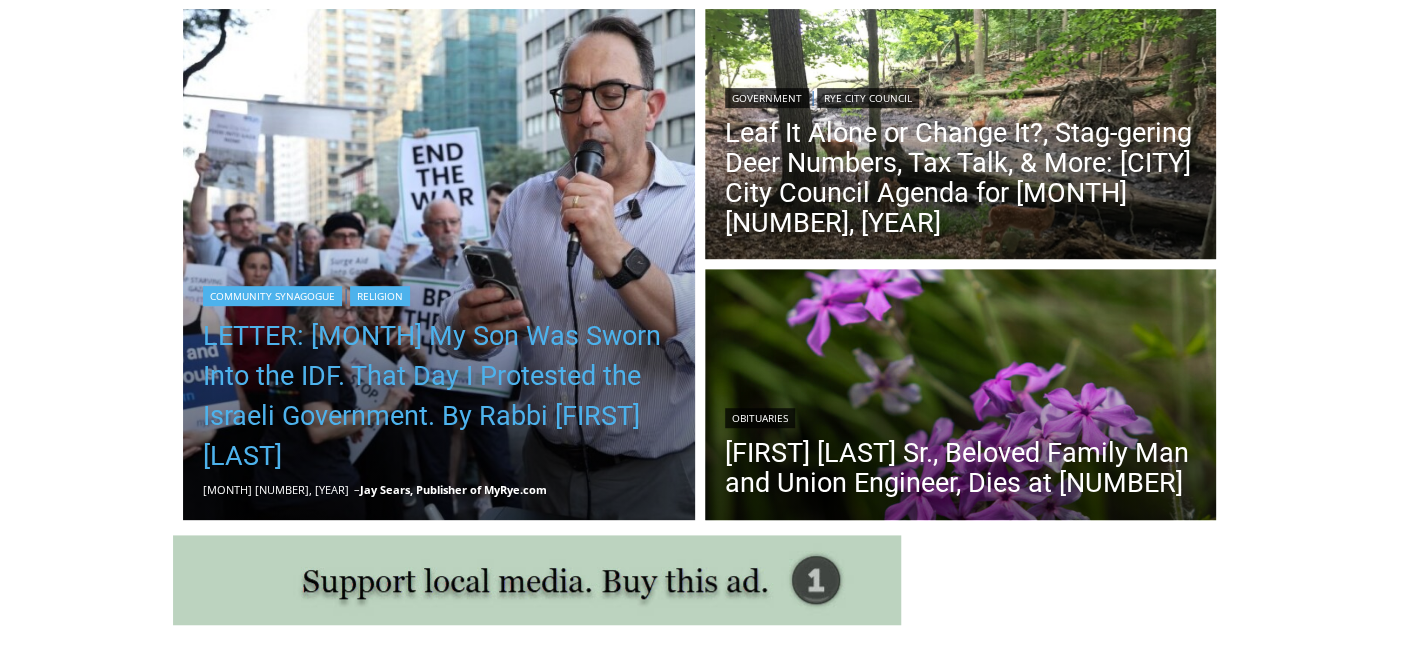 click on "LETTER: [DAY] My Son Was Sworn Into the IDF. That Day I Protested the Israeli Government. By Rabbi [PERSON]" at bounding box center (439, 396) 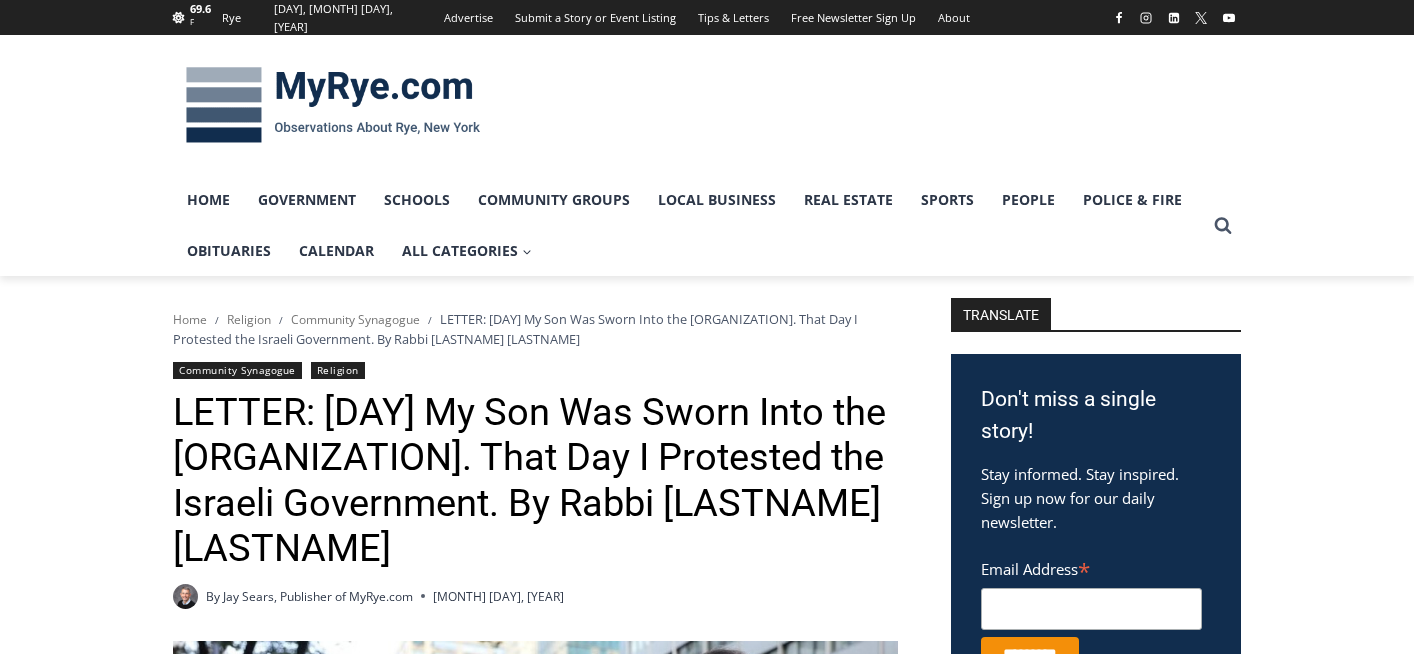 scroll, scrollTop: 0, scrollLeft: 0, axis: both 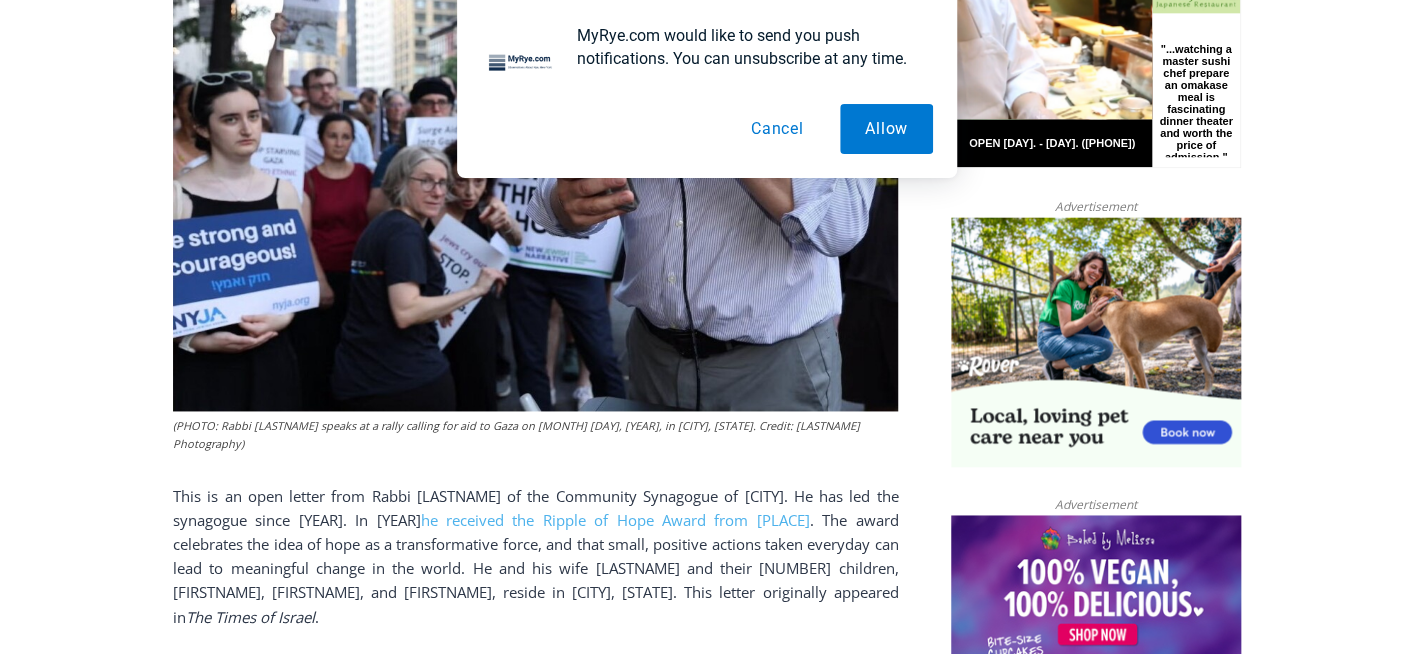 click on "Cancel" at bounding box center (777, 129) 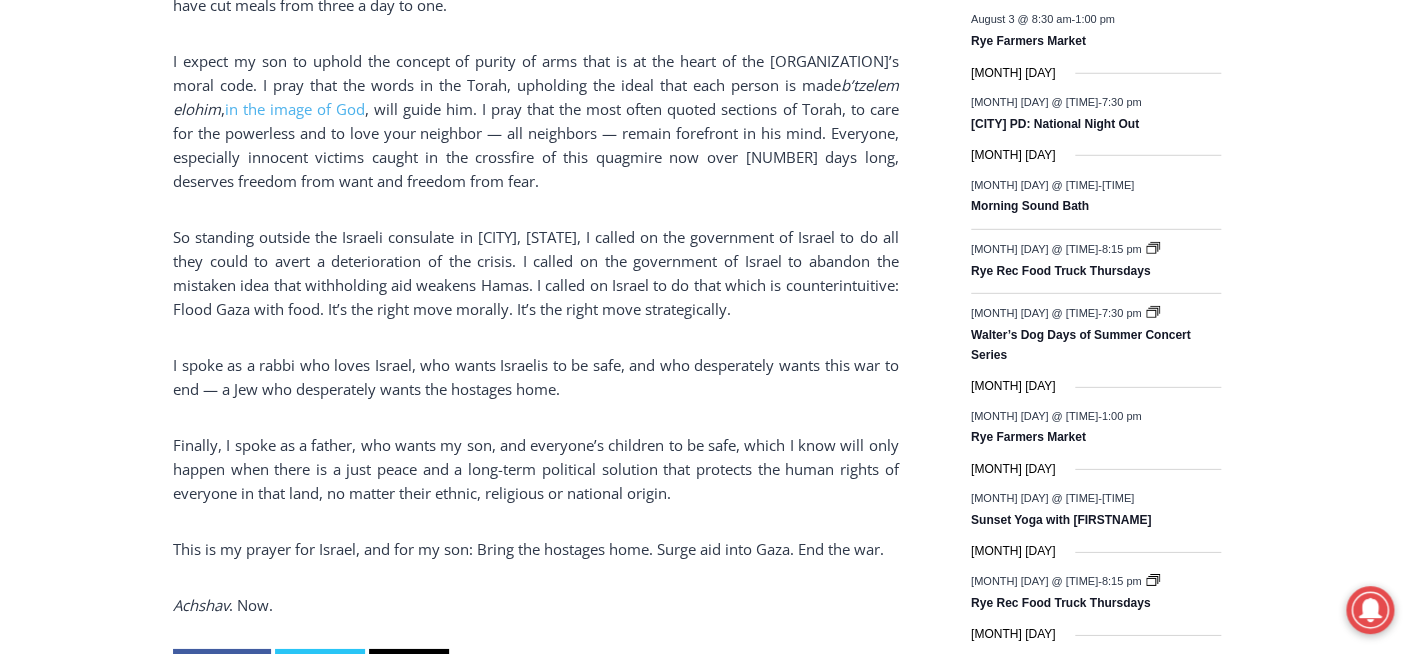 scroll, scrollTop: 2701, scrollLeft: 0, axis: vertical 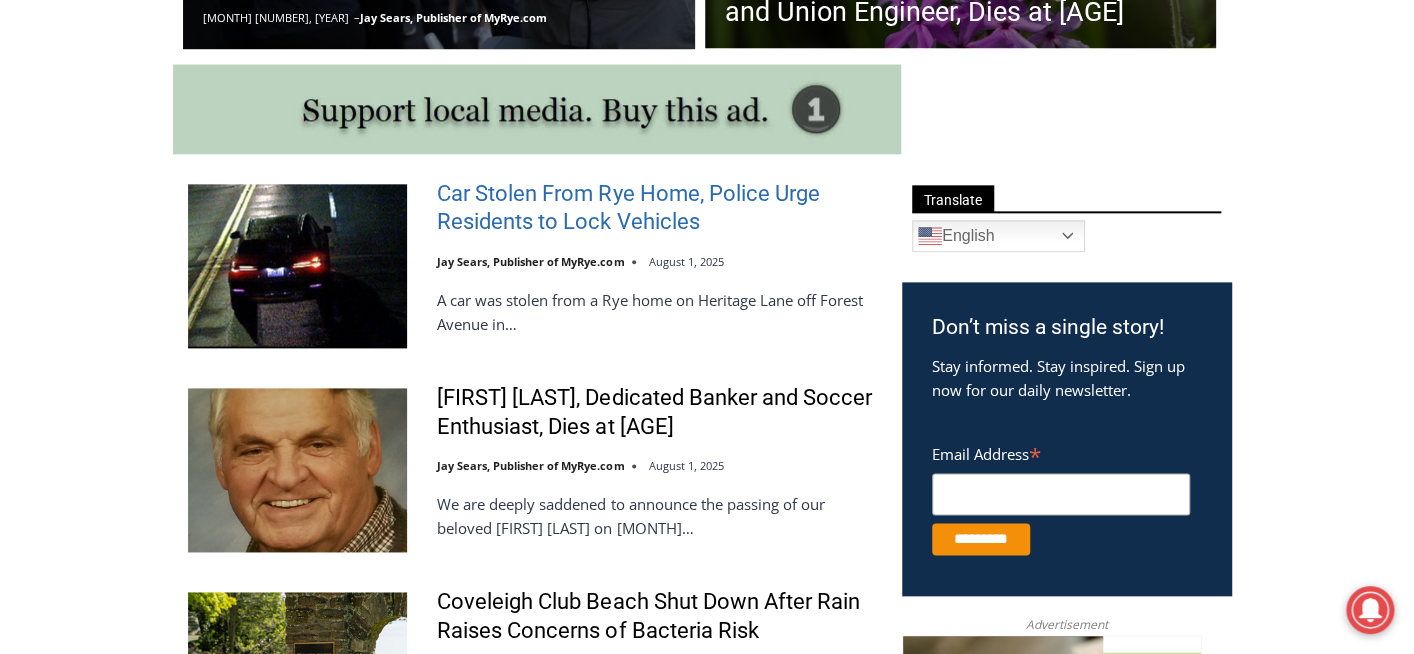 click on "Car Stolen From Rye Home, Police Urge Residents to Lock Vehicles" at bounding box center (656, 208) 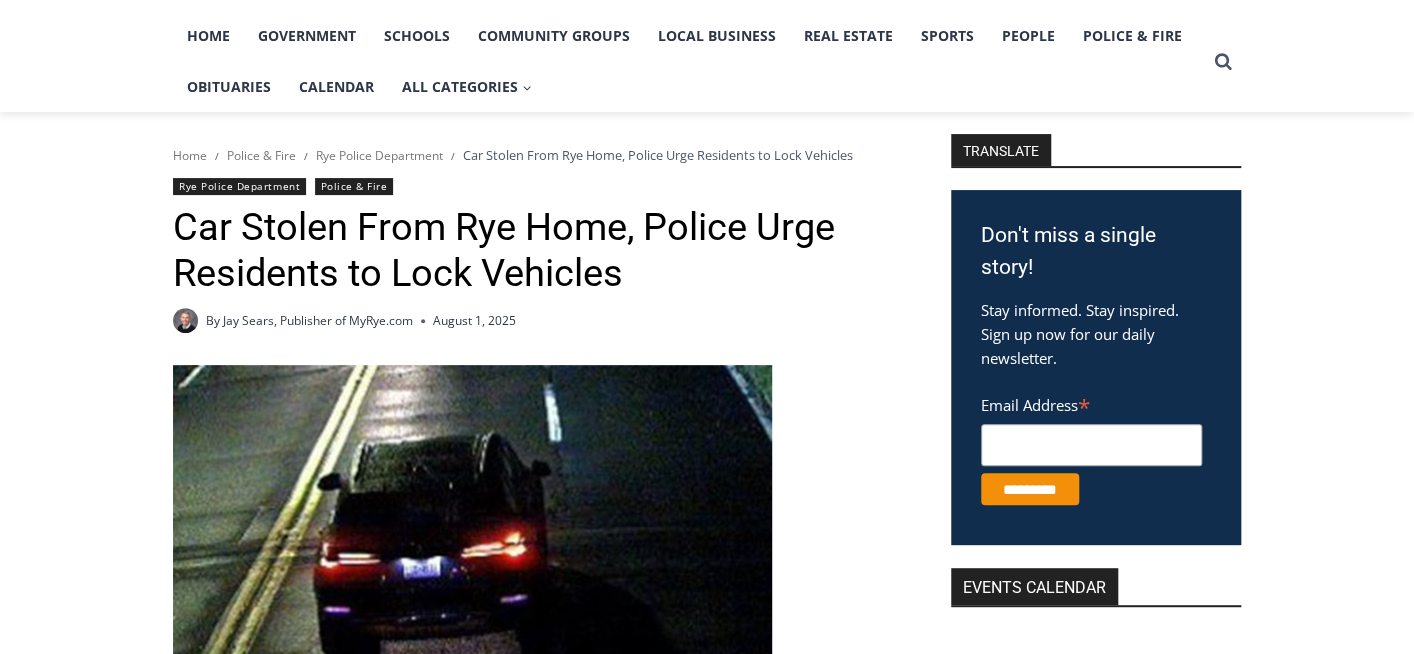 scroll, scrollTop: 268, scrollLeft: 0, axis: vertical 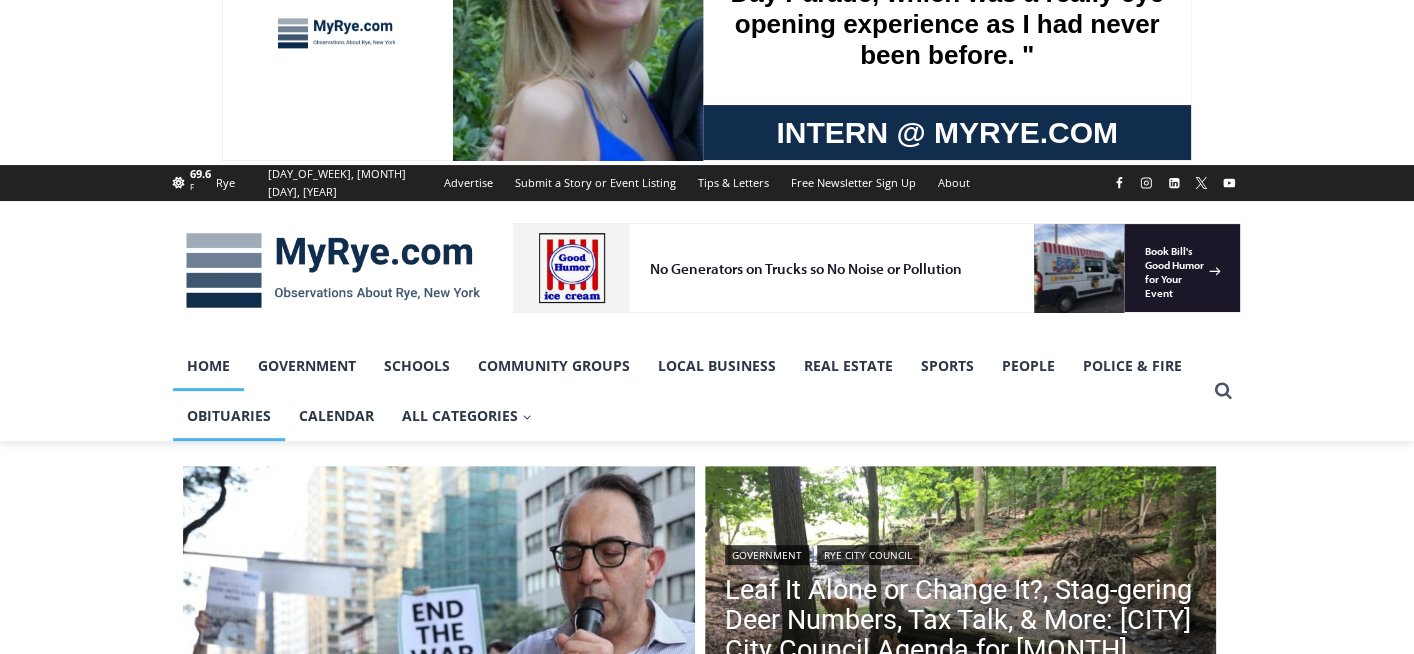 click on "Obituaries" at bounding box center [229, 416] 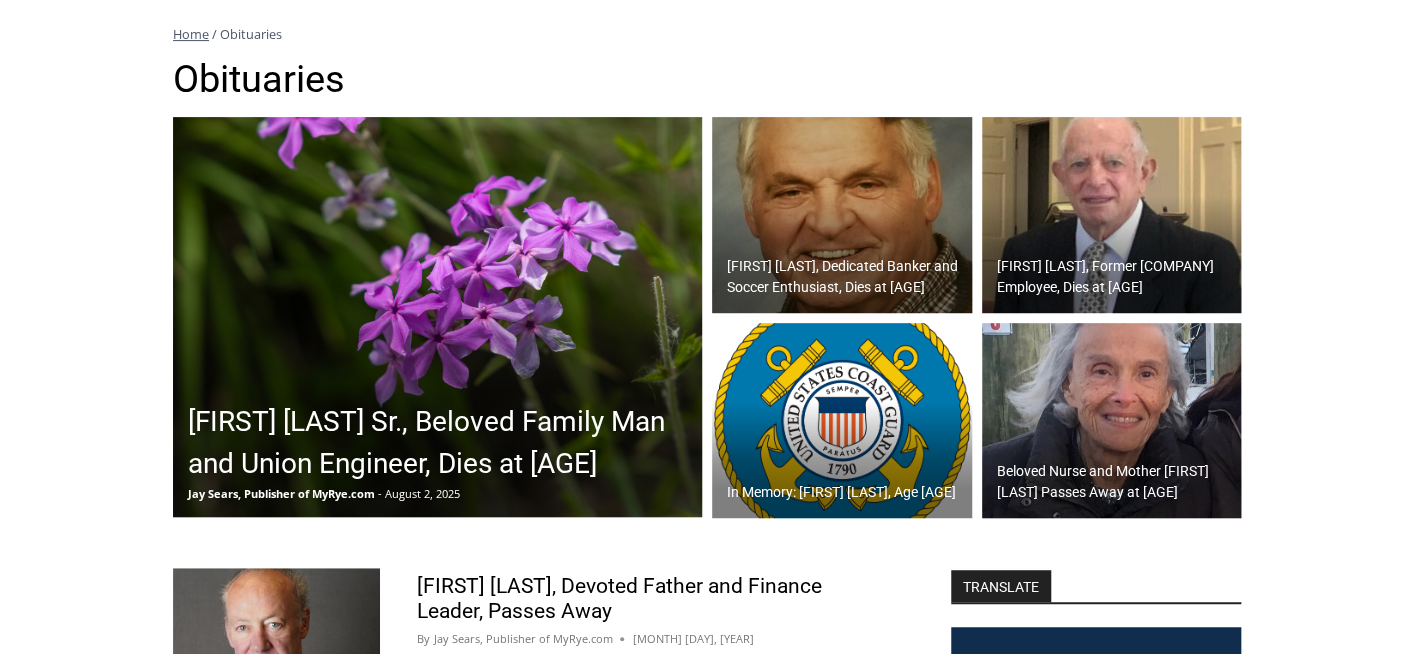 scroll, scrollTop: 372, scrollLeft: 0, axis: vertical 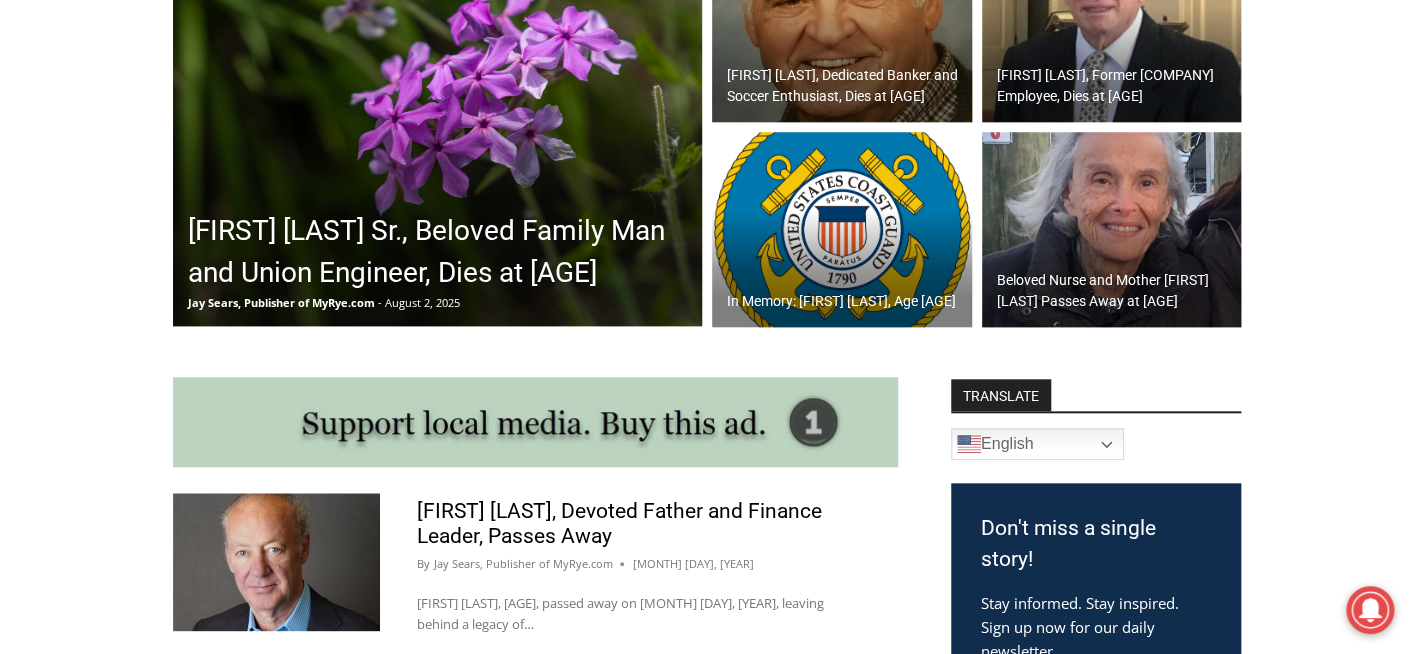 click on "[FIRST] [LAST] Sr., Beloved Family Man and Union Engineer, Dies at [AGE]" at bounding box center (442, 252) 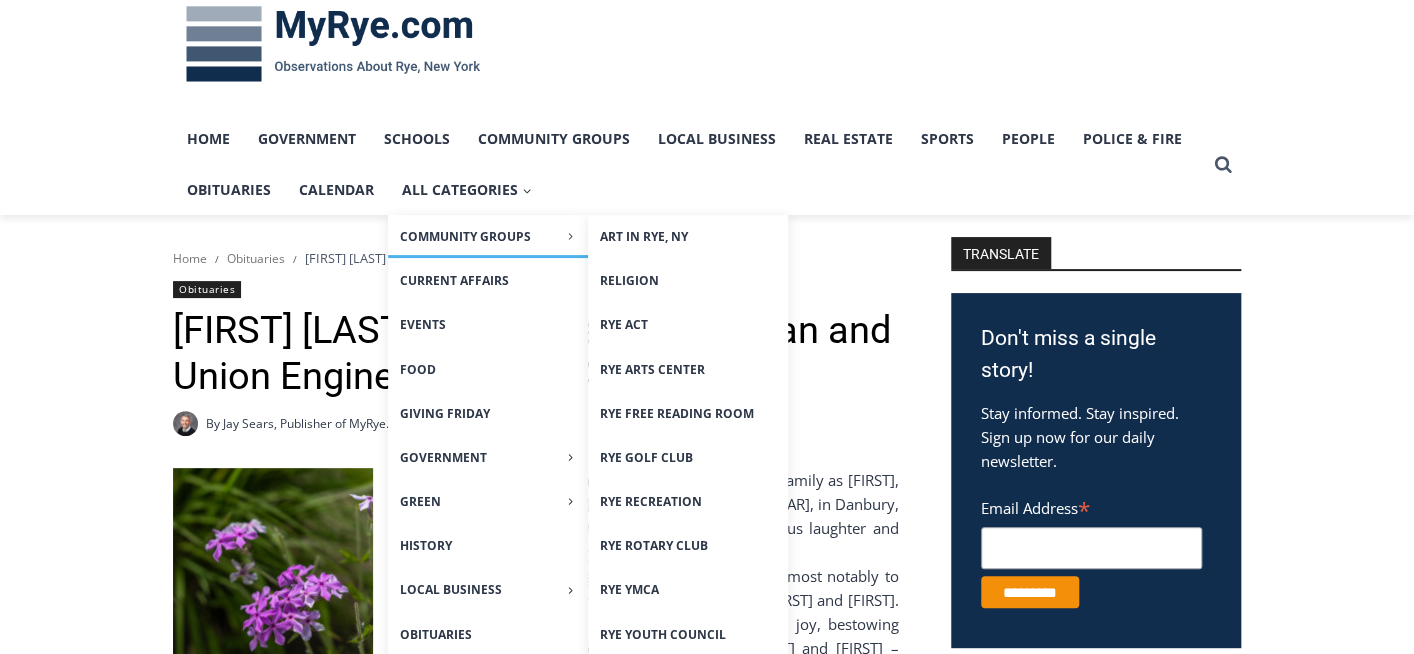 scroll, scrollTop: 72, scrollLeft: 0, axis: vertical 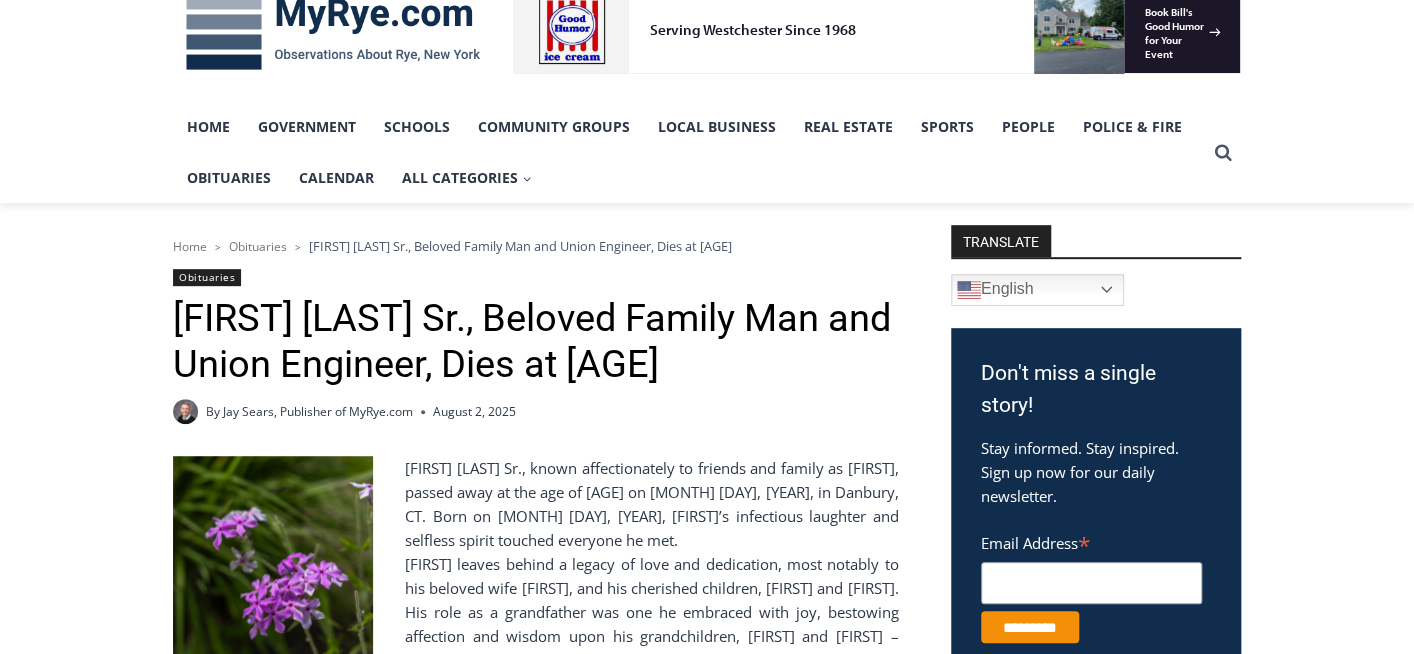 click on "Home
Government
Schools
Community Groups
Local Business
Real Estate
Sports
People
Police & Fire
Obituaries
Calendar
All Categories Expand
Community Groups Expand
Art in Rye, NY
Religion
Rye ACT
Rye Arts Center
Rye Free Reading Room
Rye Golf Club
Rye Recreation
Rye Rotary Club
Rye YMCA
Rye Youth Council
The Osborn
Wainwright House Rye
Current Affairs
Events
Food
Giving Friday
Government Expand
Rye City – Legal Notices
Rye DPW
Rye Planning Commission
Green Expand
Rye Marshlands
Rye Town Park
History
Local Business Expand
Stores in the Rye, New York Area
Obituaries
Pamela on Purchase
People
Pet Adoption
Playland
Police & Fire Expand
Rye Fire Department
Real Estate
Schools Expand
Rye Schools Board of Ed
Sports
TV
Weather
Weddings
Where in Rye?" at bounding box center [689, 152] 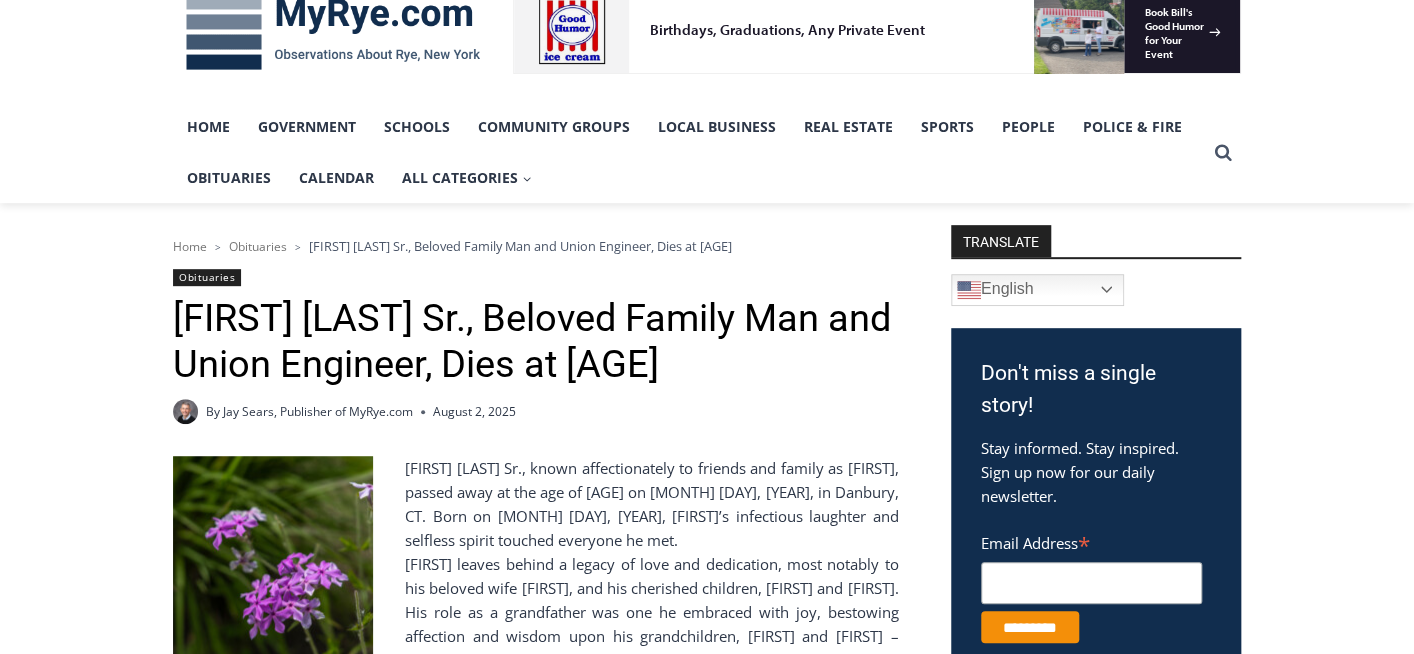 scroll, scrollTop: 0, scrollLeft: 0, axis: both 